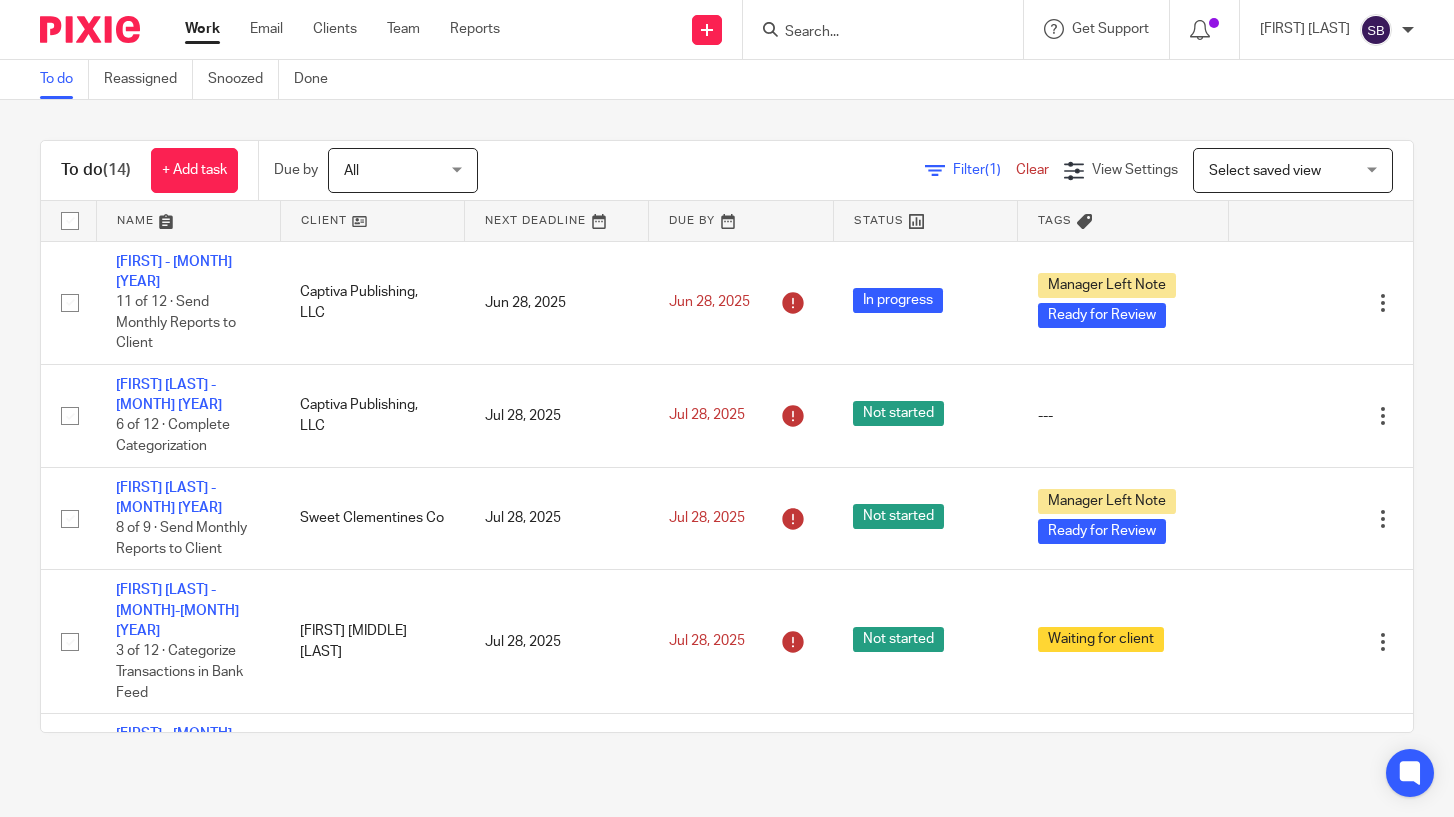 scroll, scrollTop: 0, scrollLeft: 0, axis: both 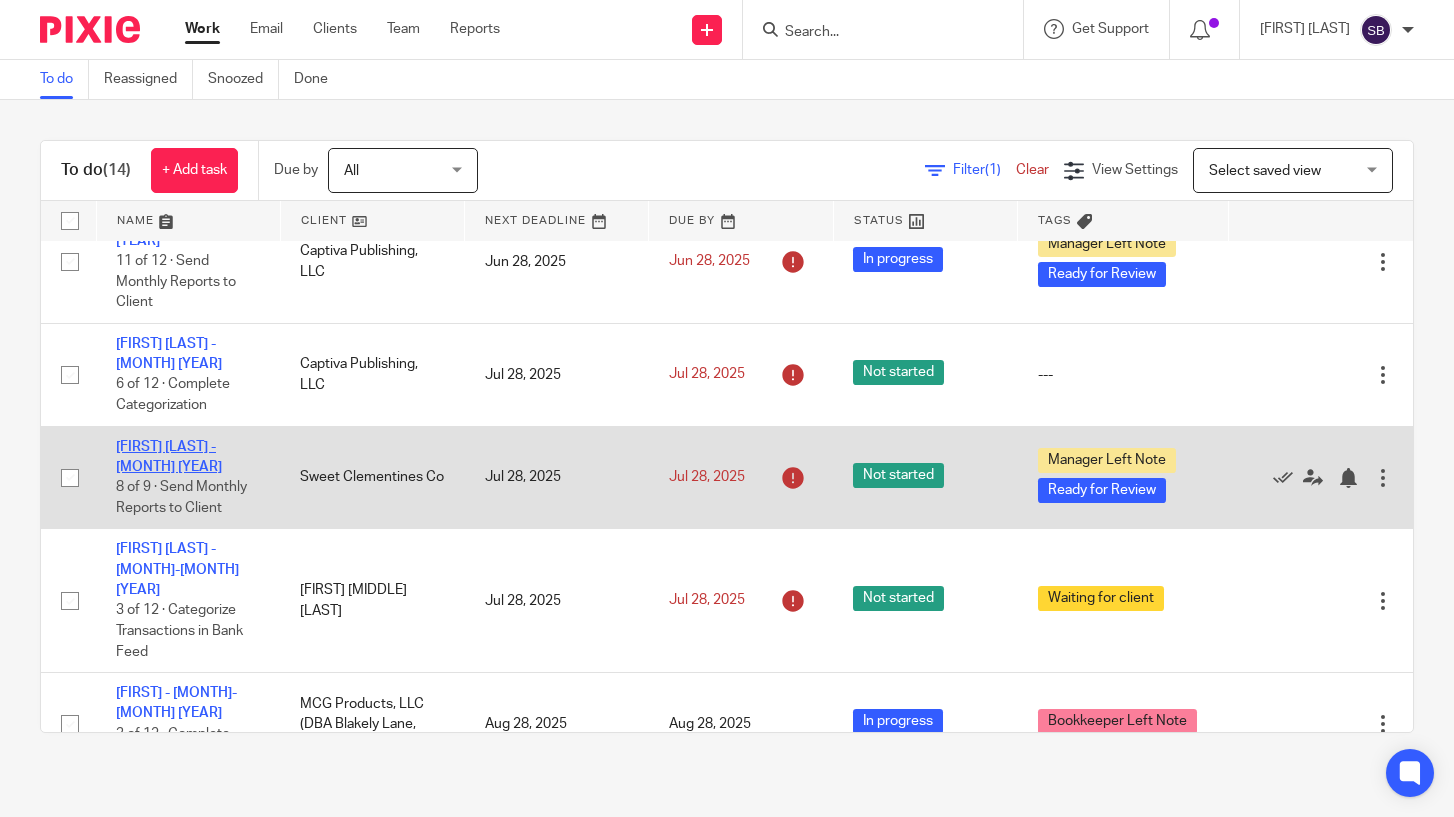click on "[FIRST] [LAST] - [MONTH] [YEAR]" at bounding box center (169, 457) 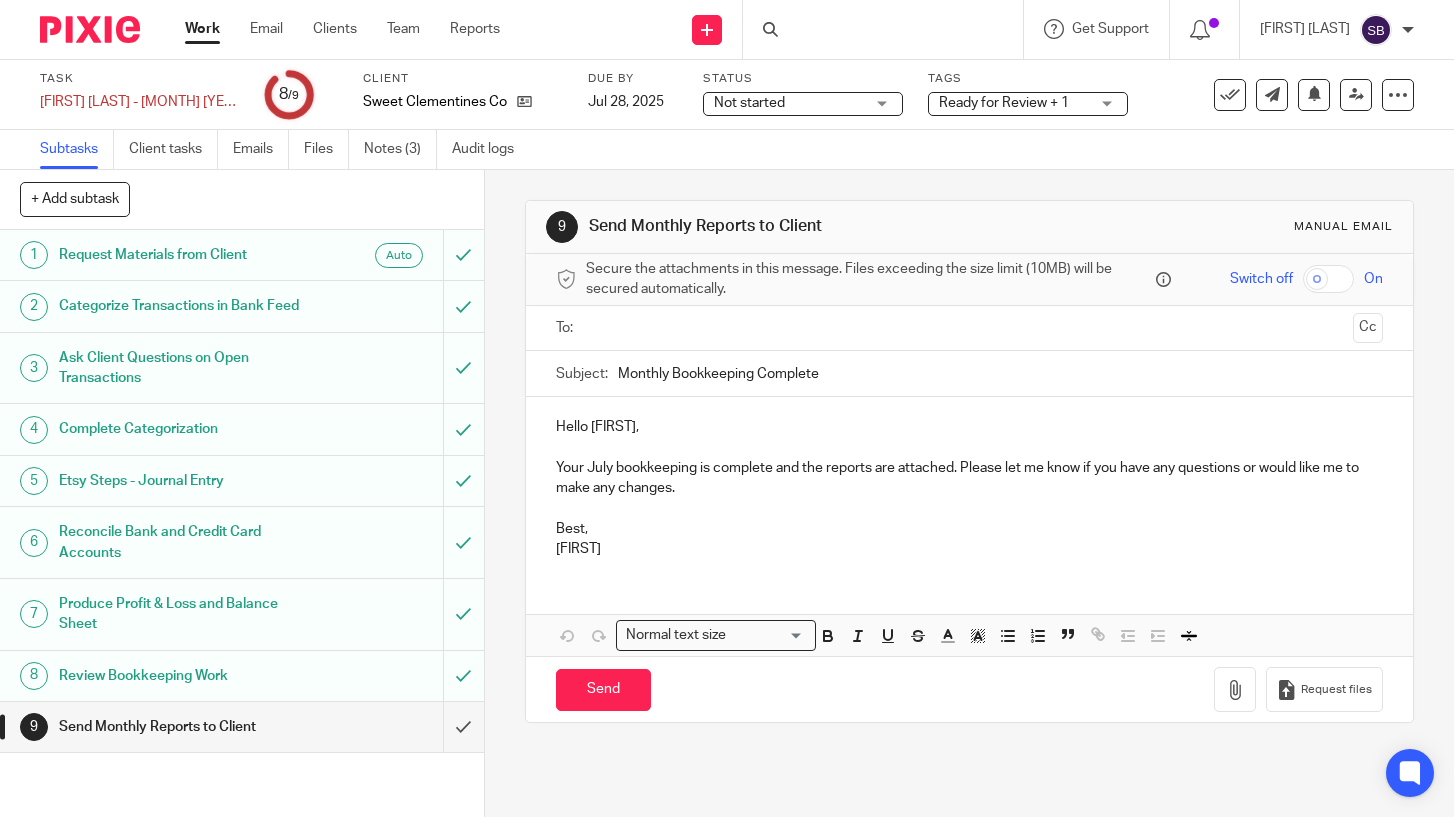 scroll, scrollTop: 0, scrollLeft: 0, axis: both 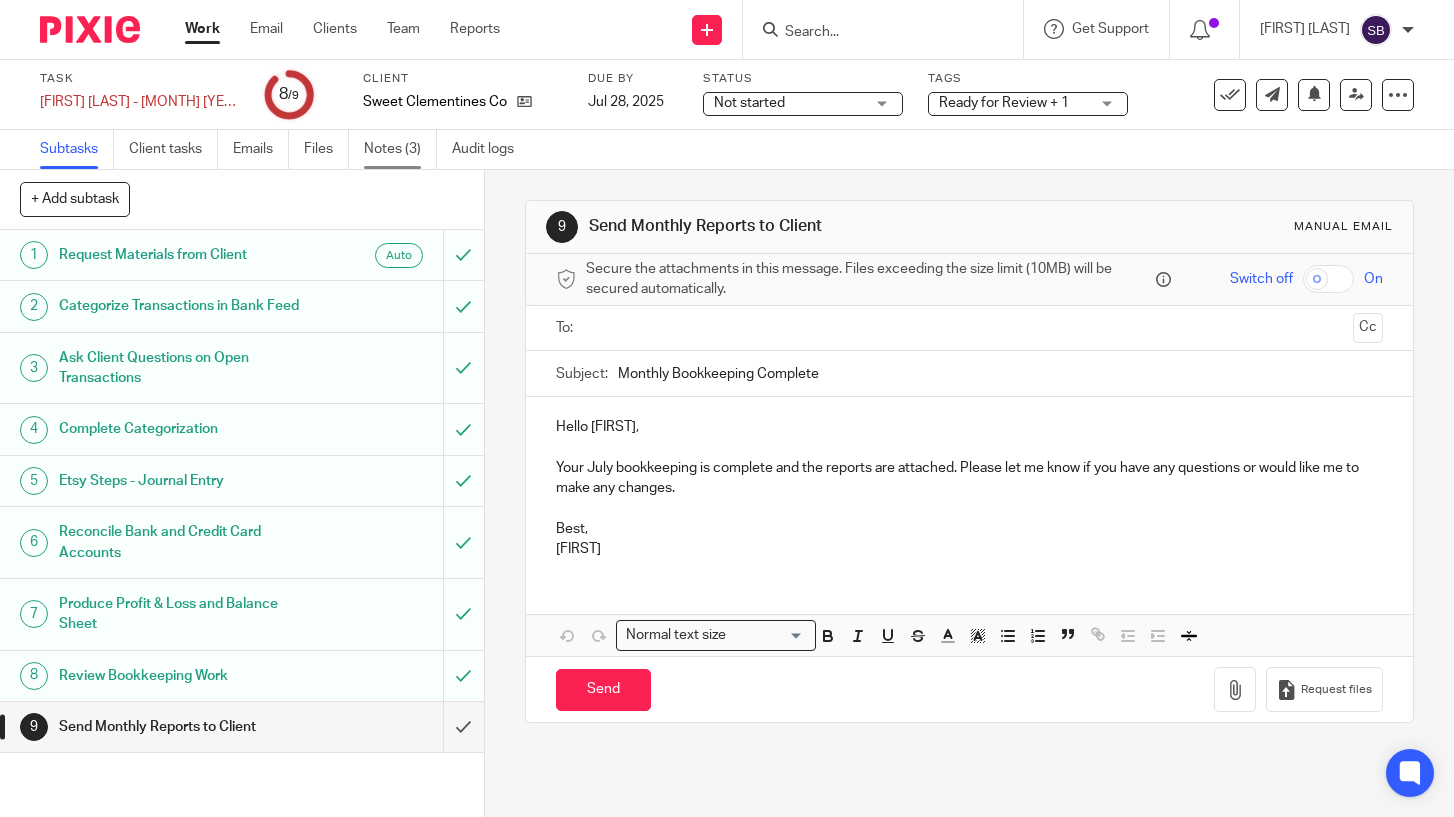 click on "Notes (3)" at bounding box center (400, 149) 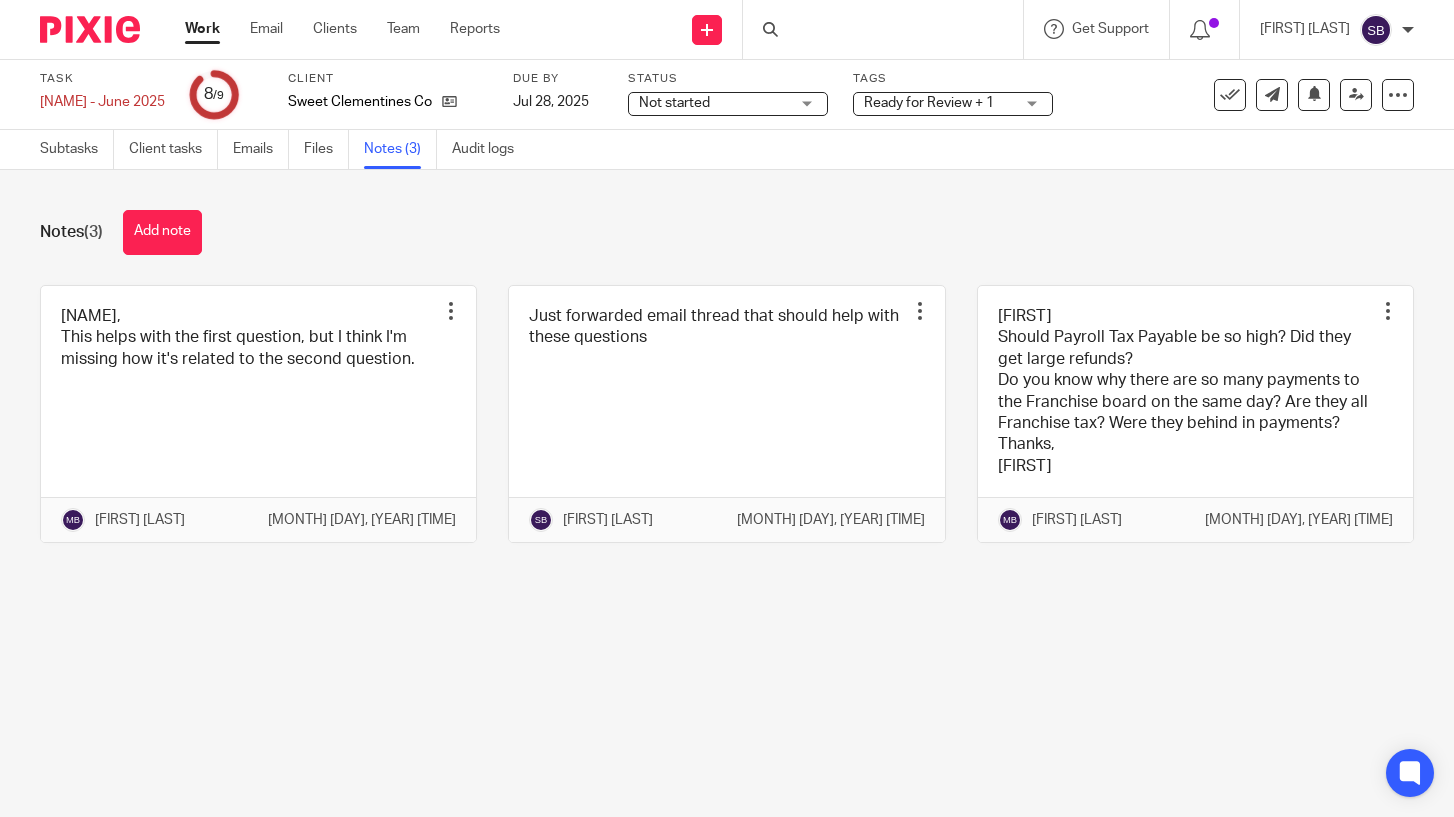 scroll, scrollTop: 0, scrollLeft: 0, axis: both 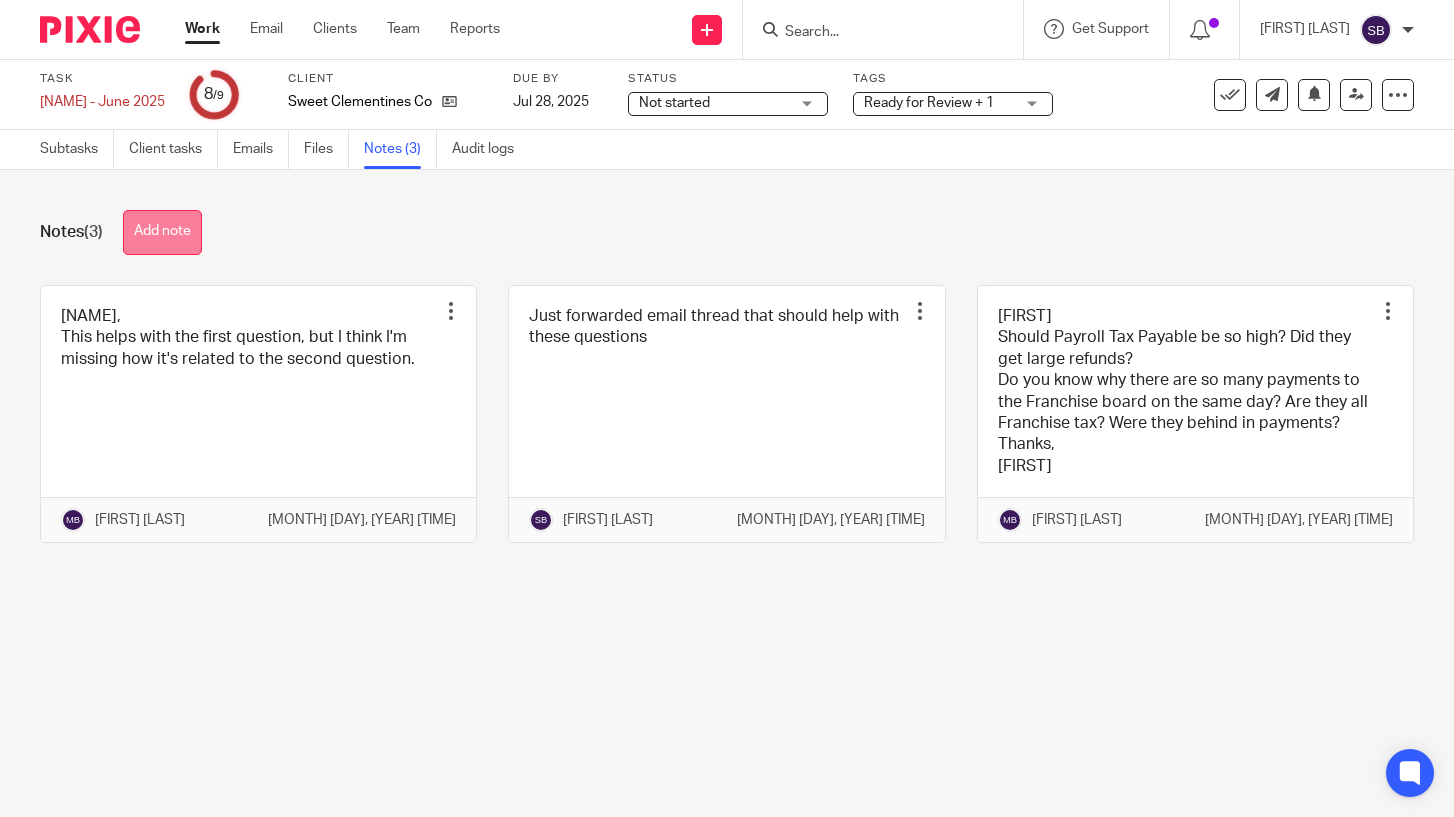 click on "Add note" at bounding box center [162, 232] 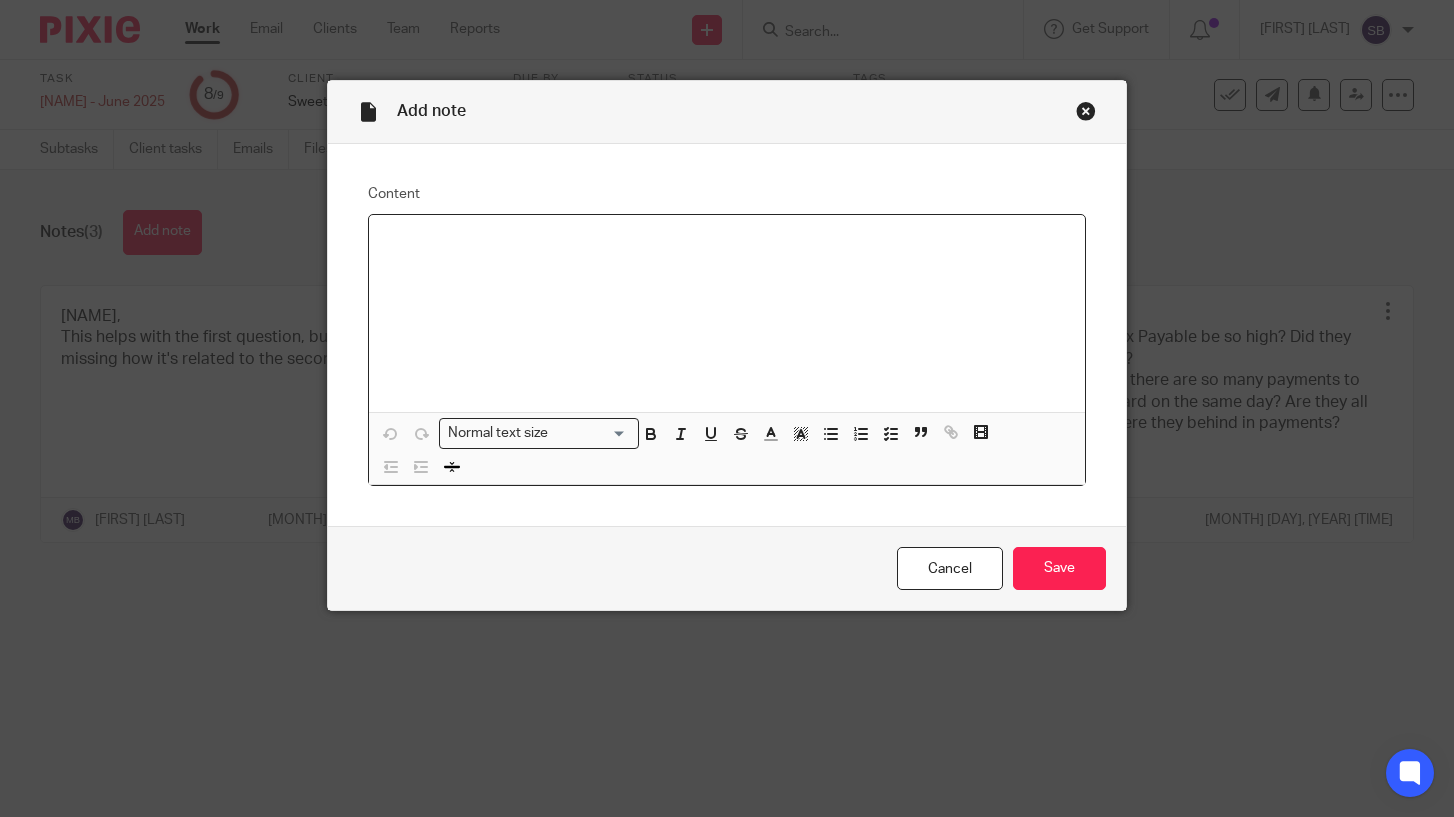 type 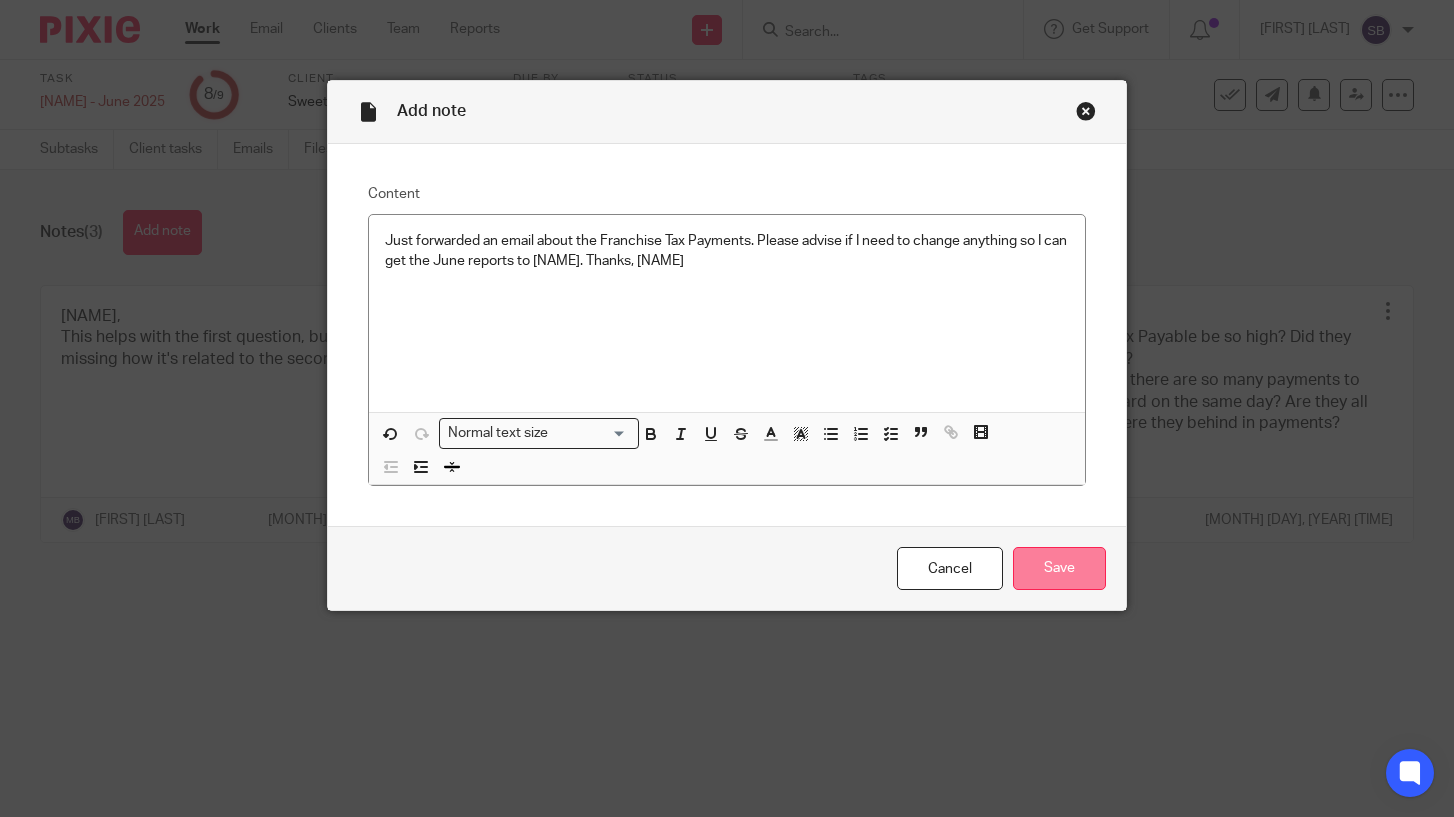 click on "Save" at bounding box center (1059, 568) 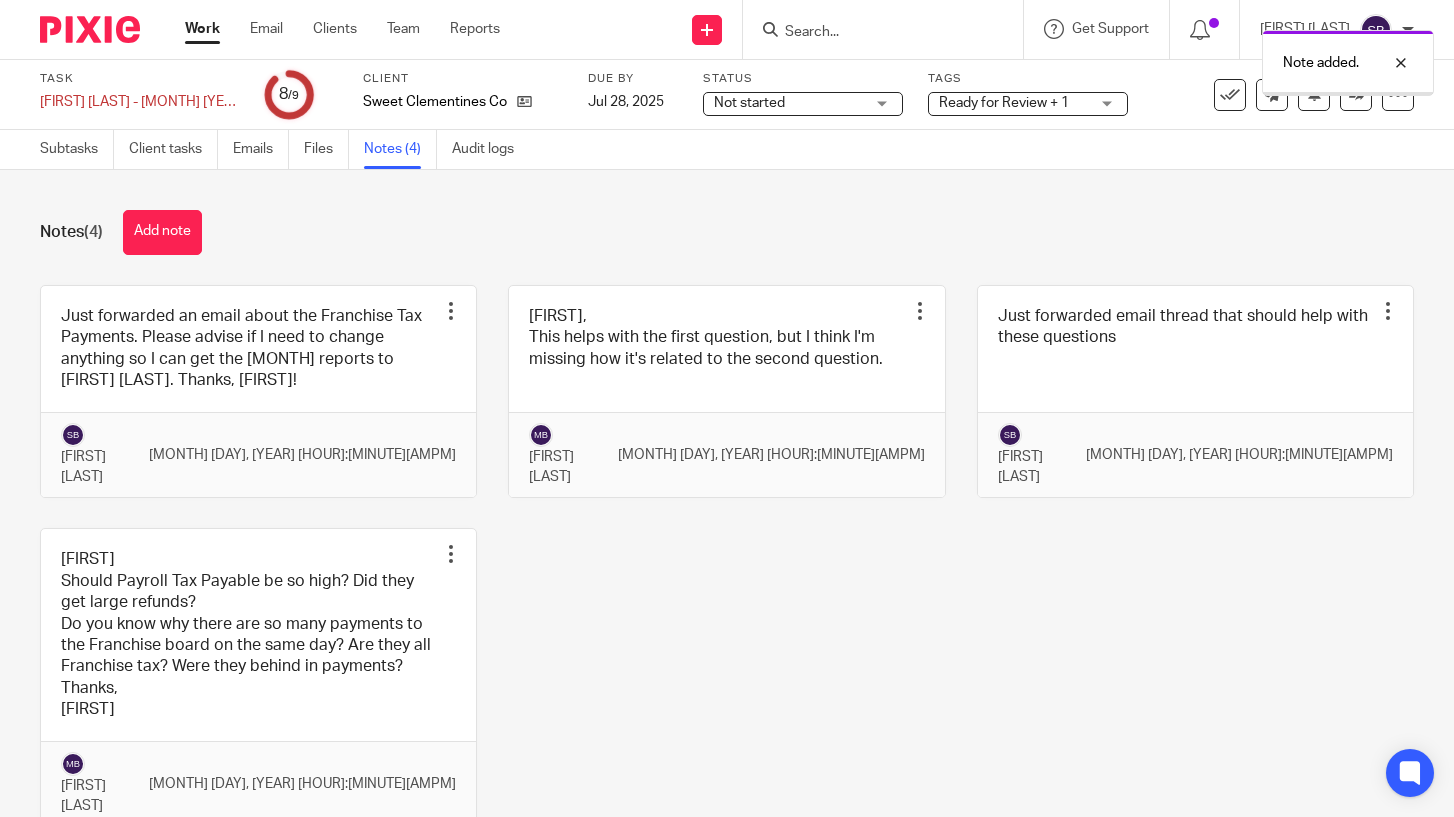 scroll, scrollTop: 0, scrollLeft: 0, axis: both 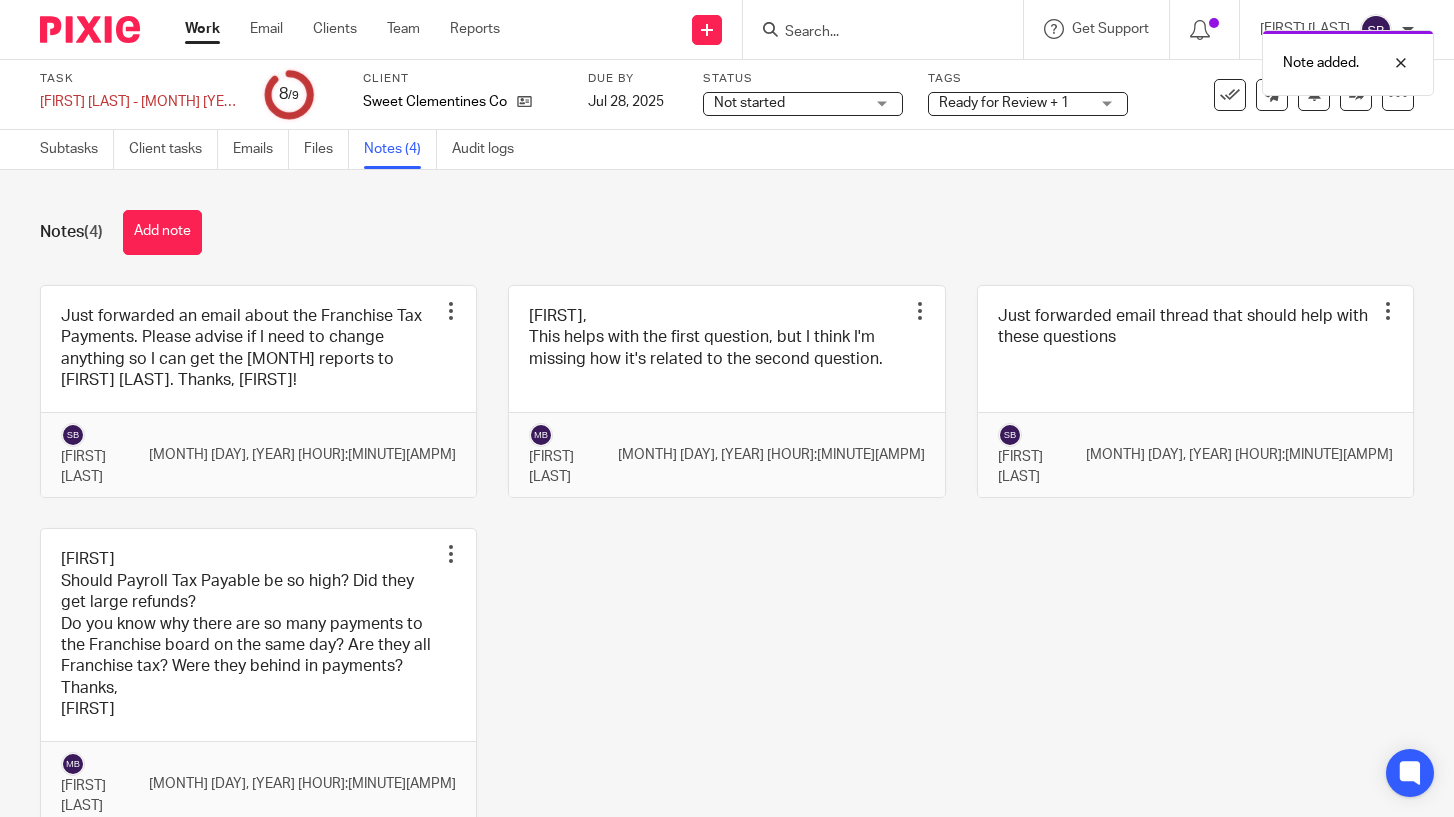 click on "Note added." at bounding box center [1080, 58] 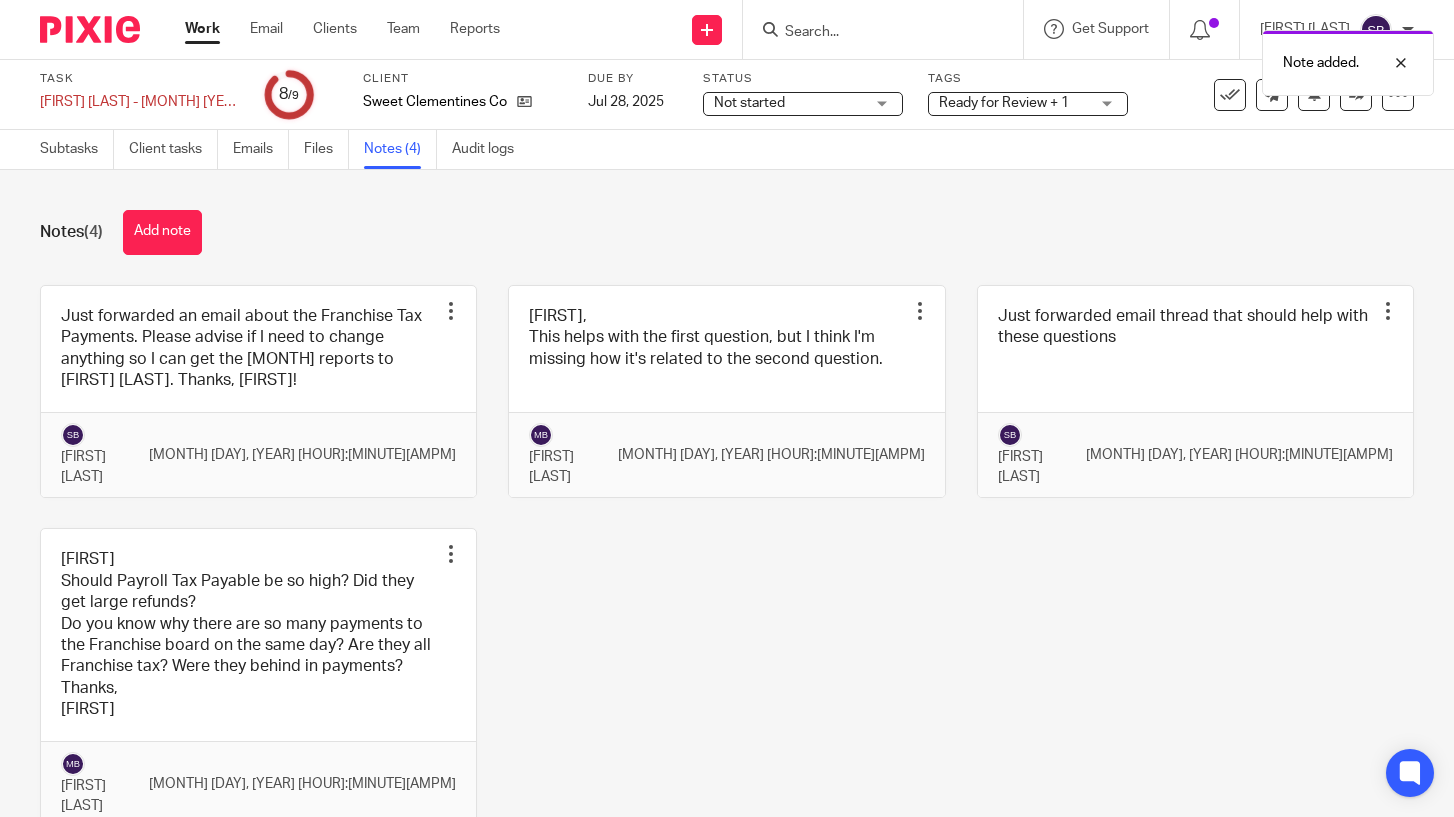 click on "Not started" at bounding box center [789, 103] 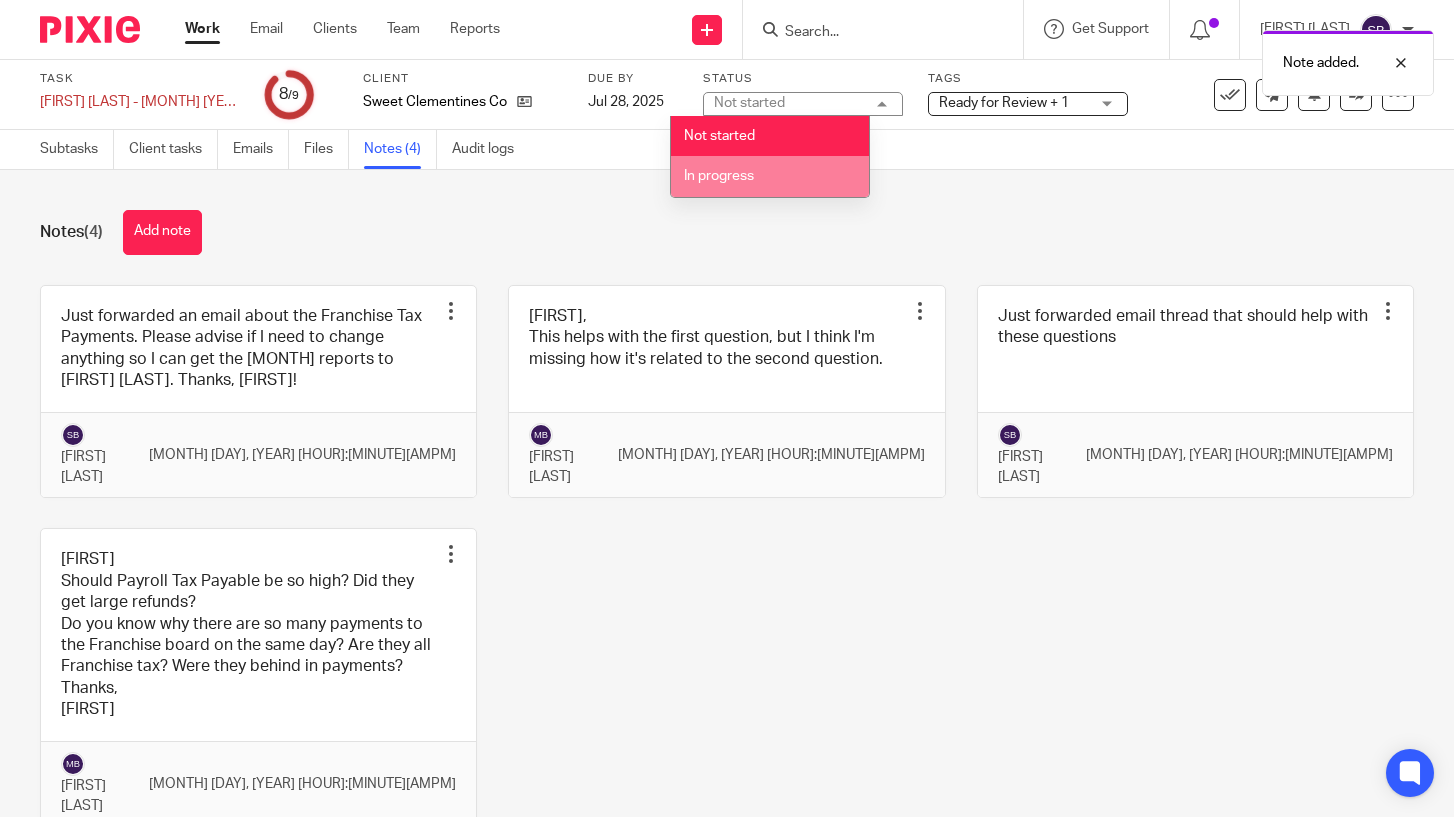click on "In progress" at bounding box center (770, 176) 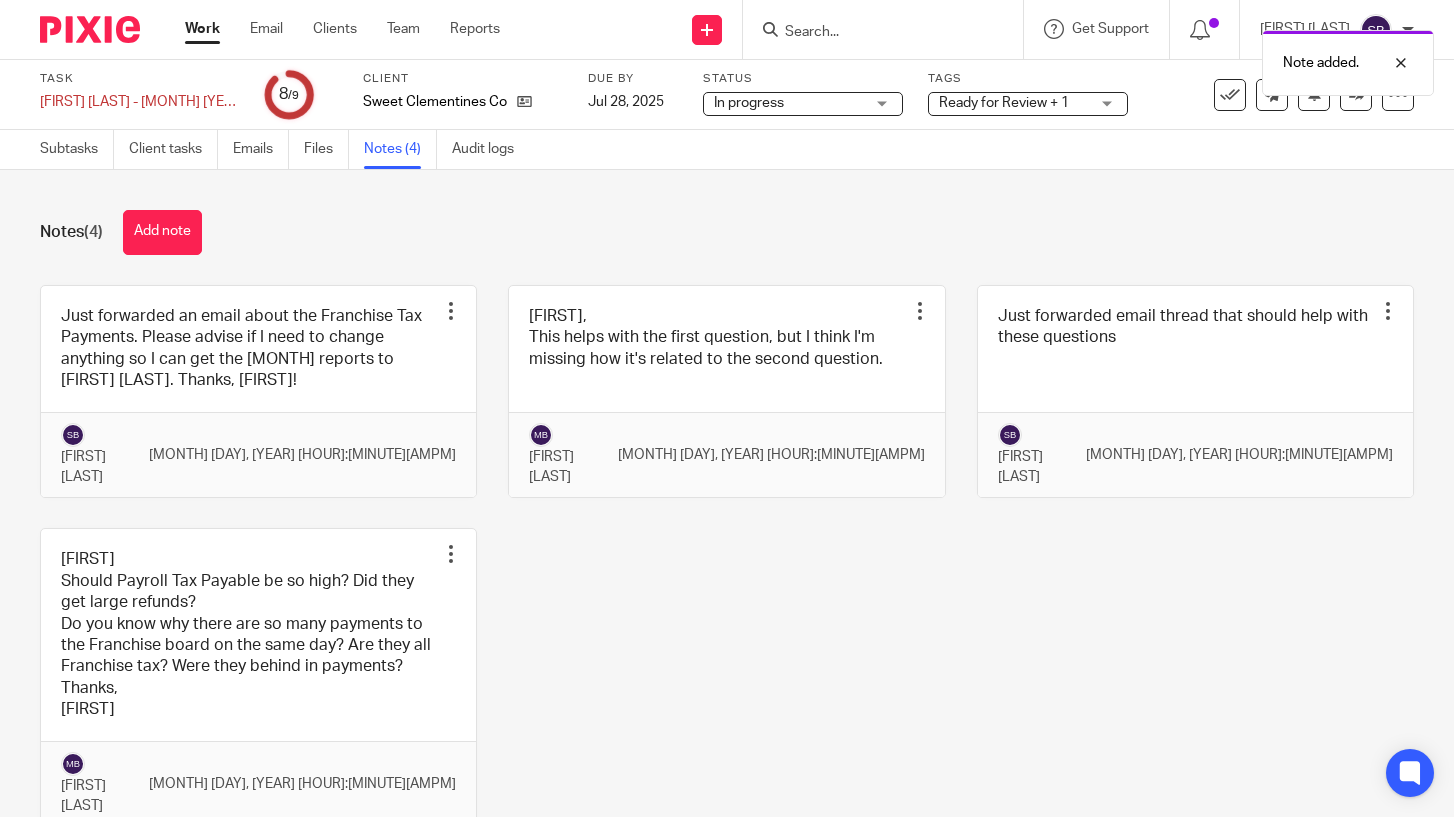 click on "Note added." at bounding box center (1080, 58) 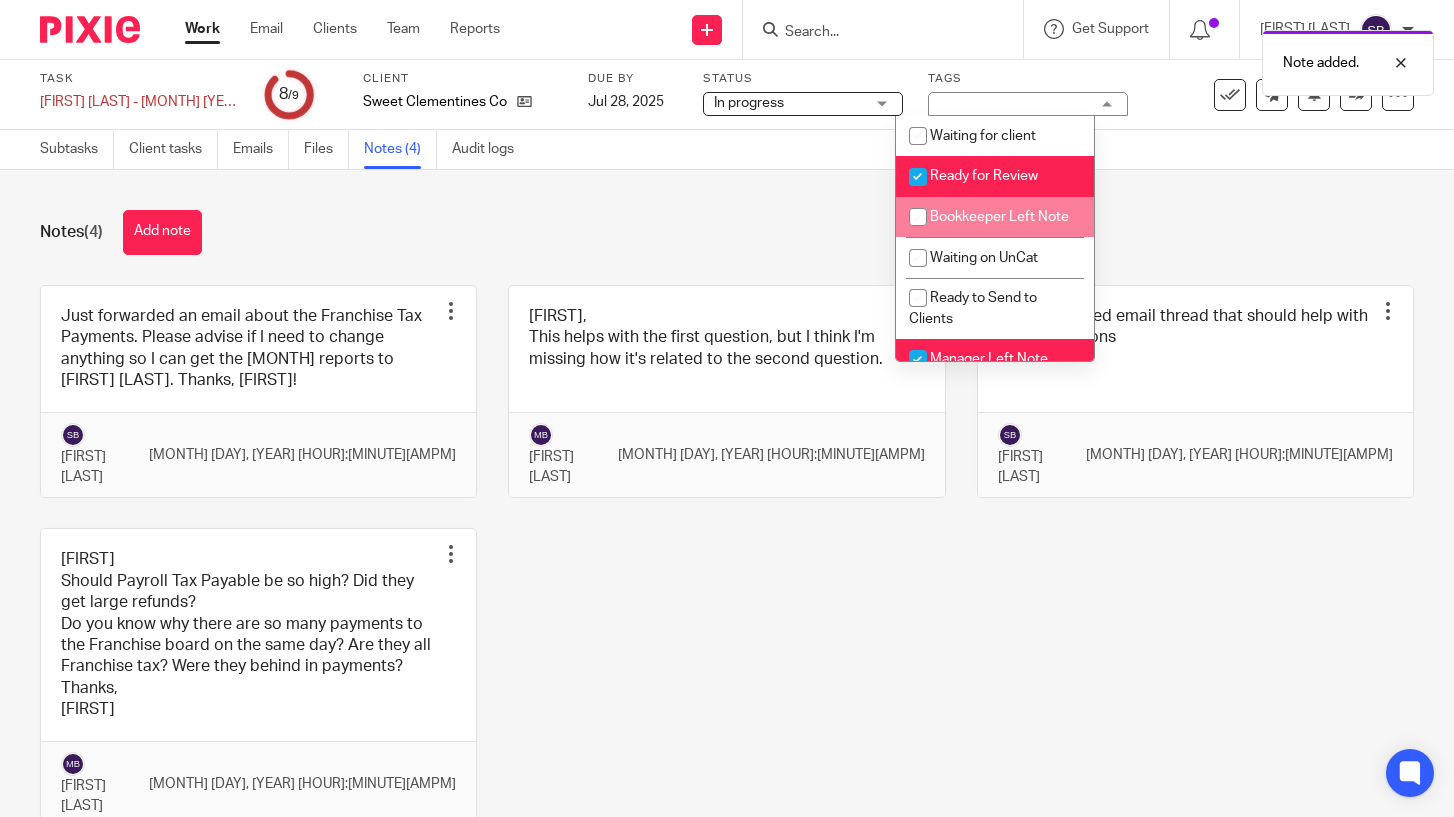 scroll, scrollTop: 67, scrollLeft: 0, axis: vertical 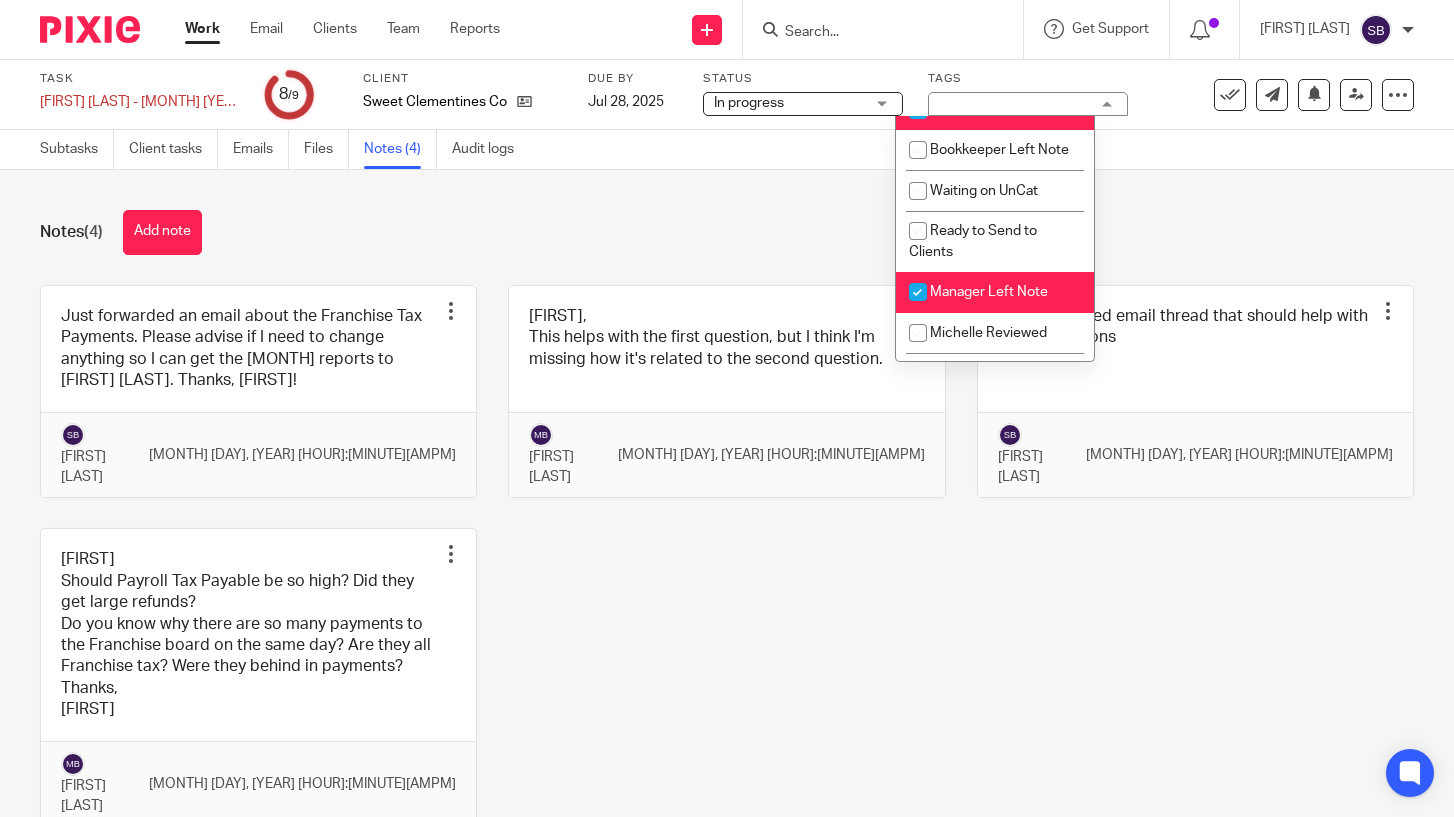click at bounding box center (918, 292) 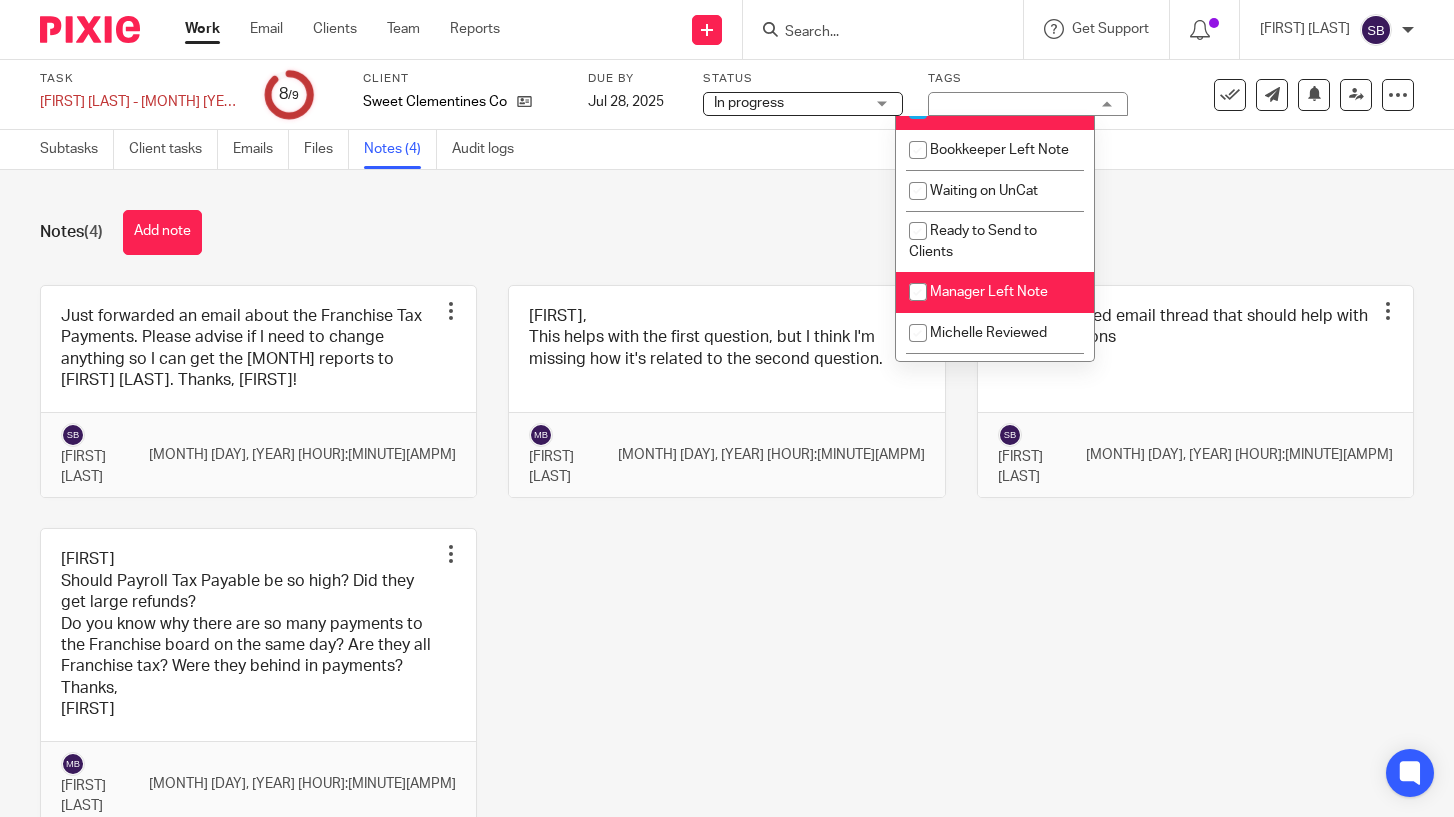 checkbox on "false" 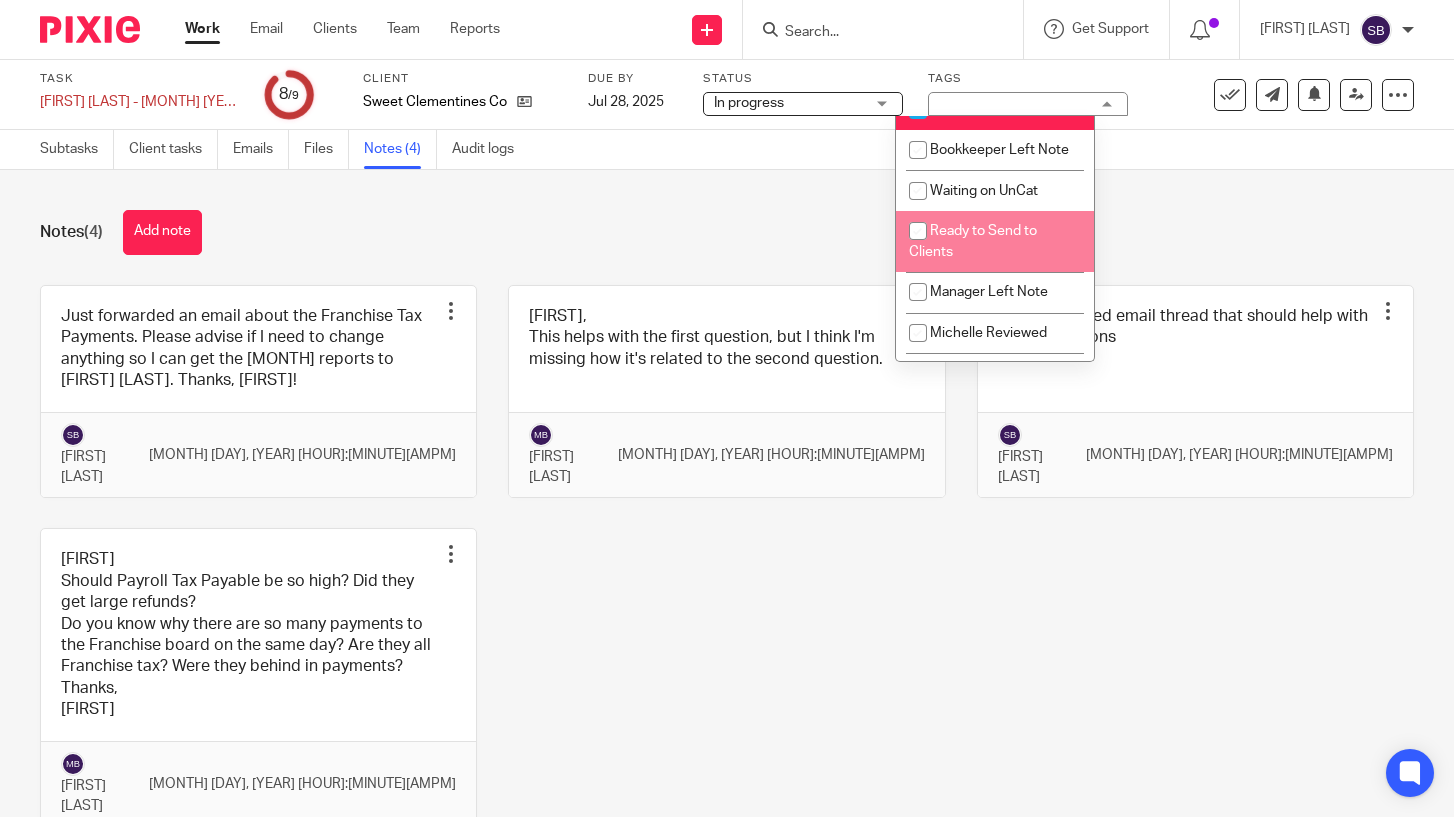scroll, scrollTop: 0, scrollLeft: 0, axis: both 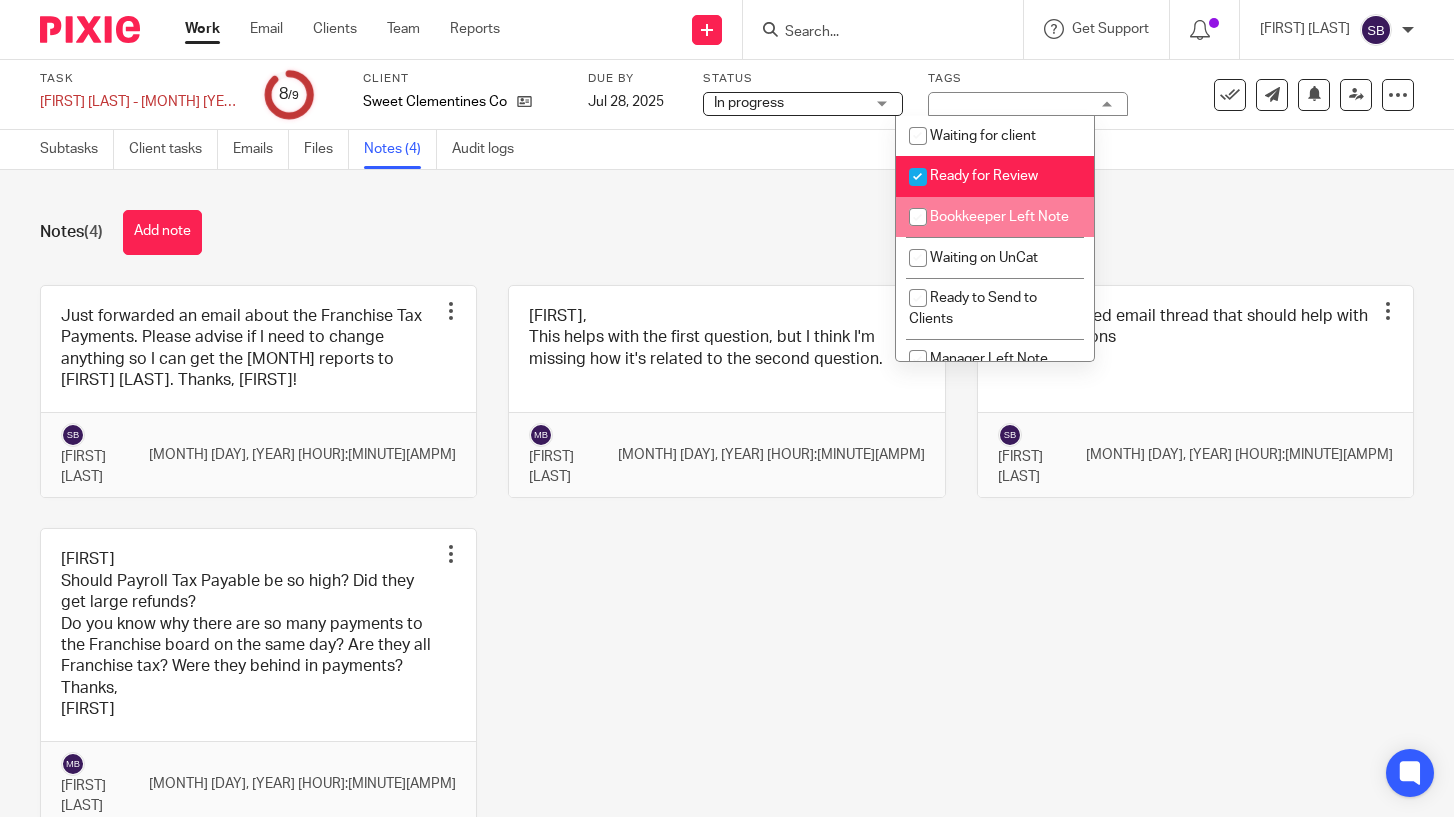 click at bounding box center (918, 217) 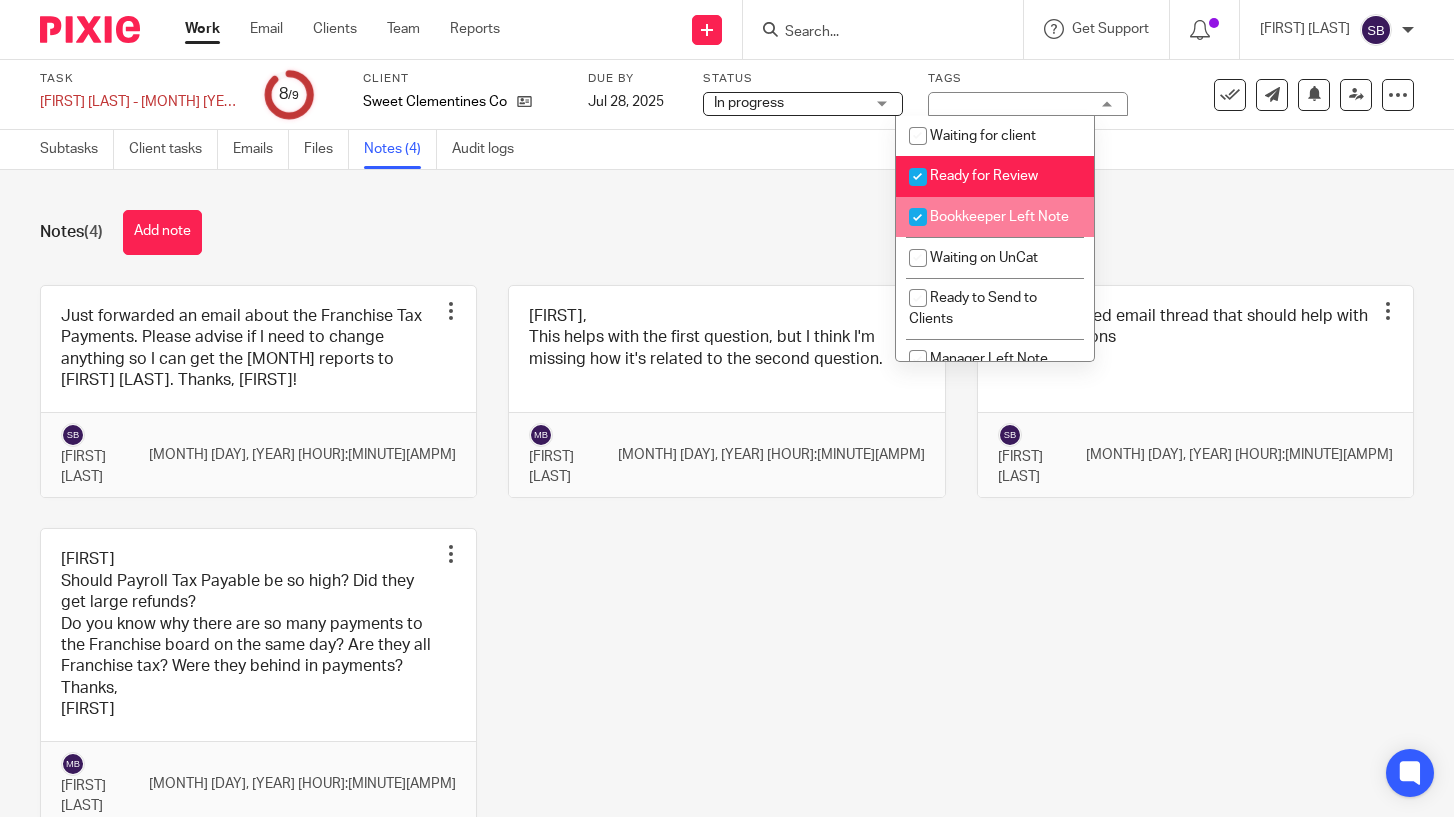checkbox on "true" 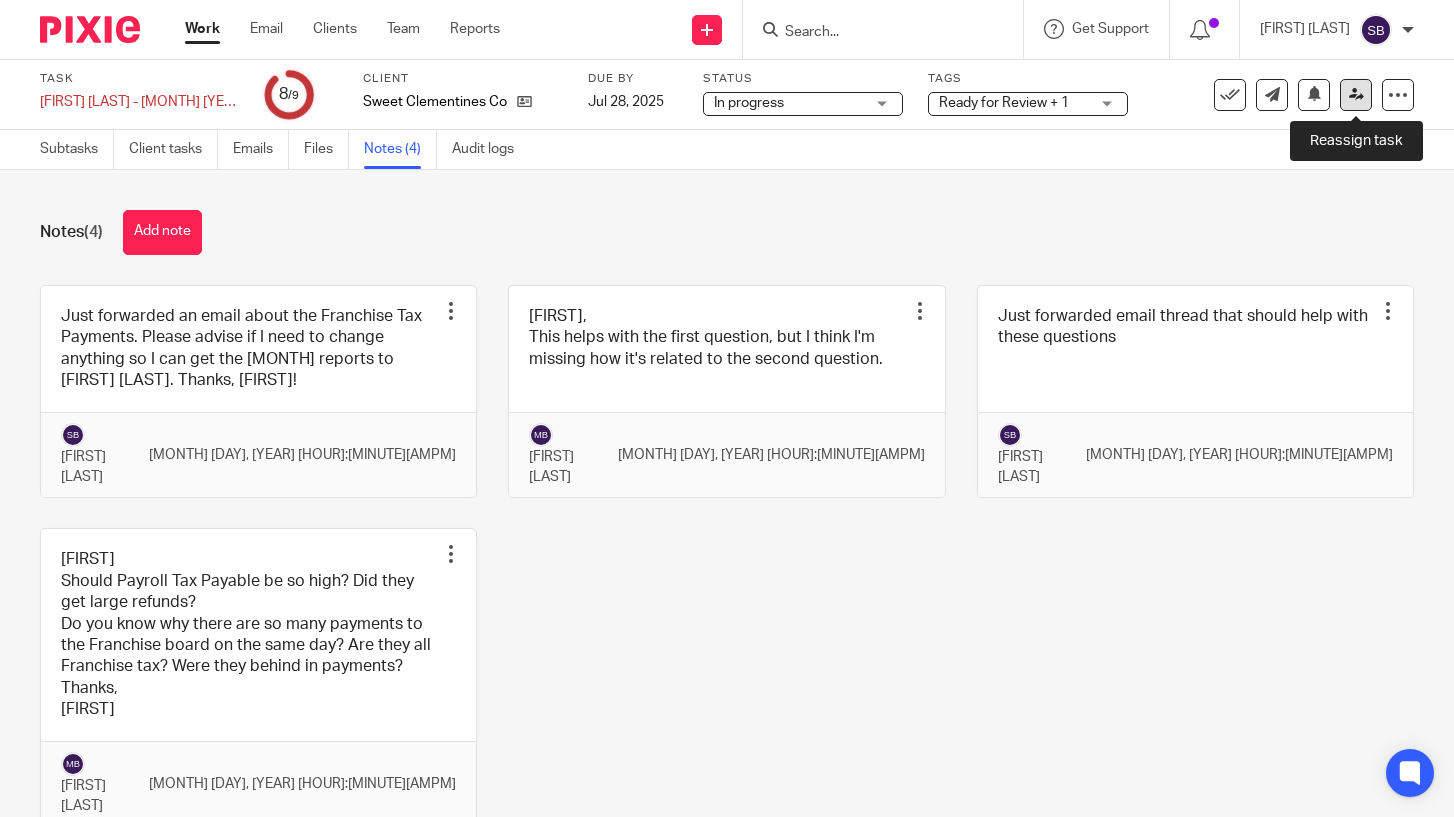 click at bounding box center [1356, 94] 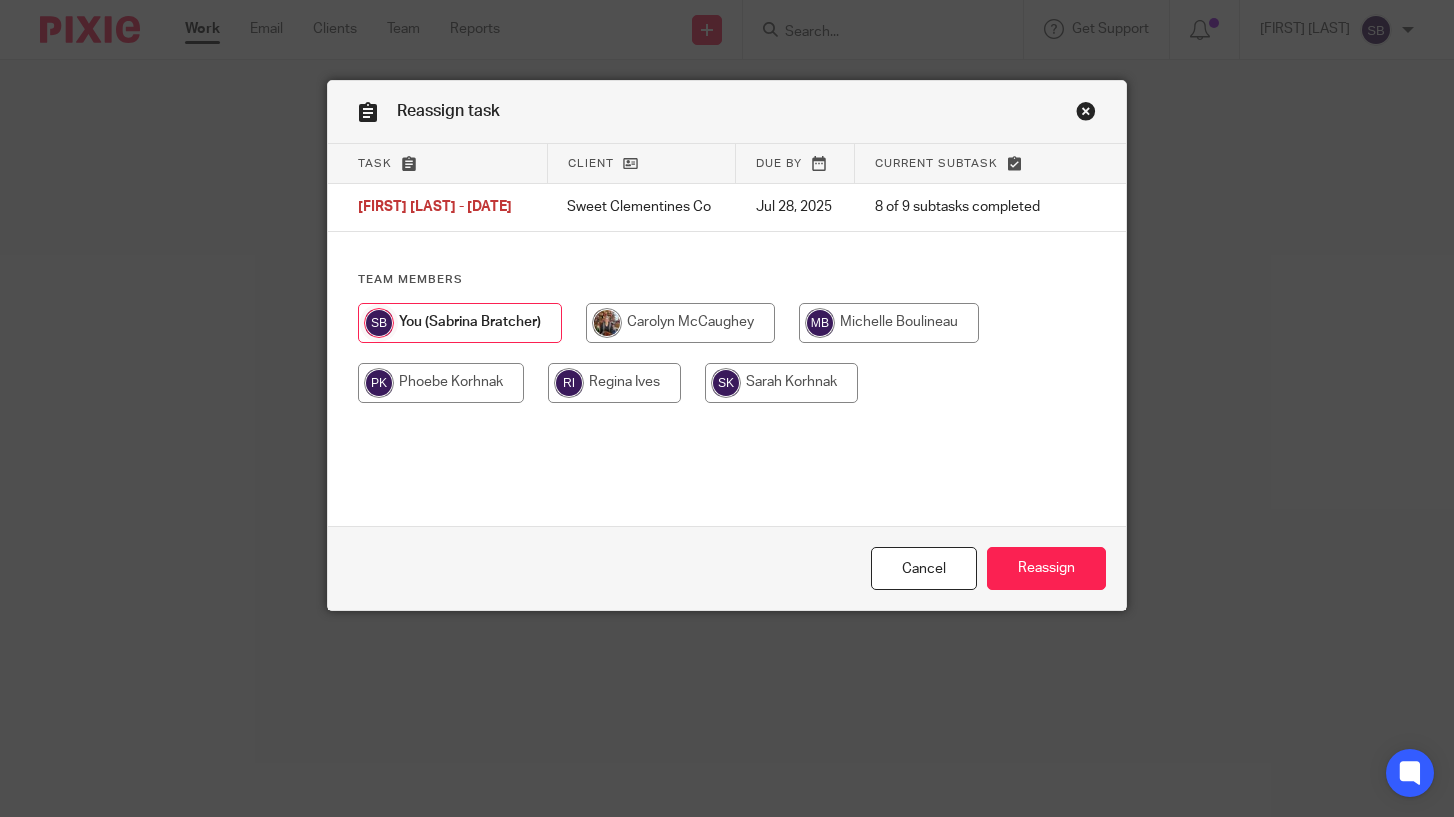 scroll, scrollTop: 0, scrollLeft: 0, axis: both 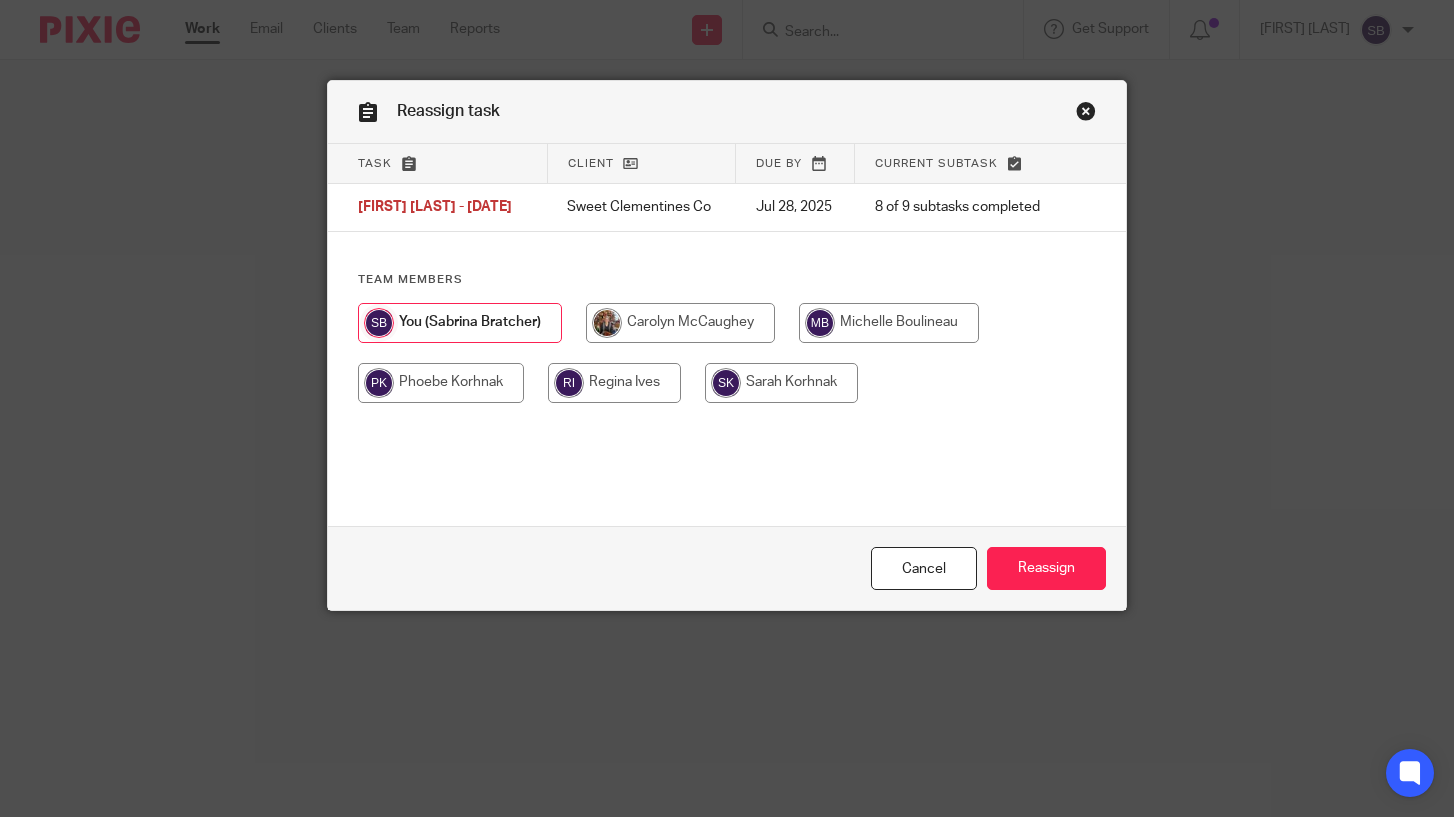 click at bounding box center (889, 323) 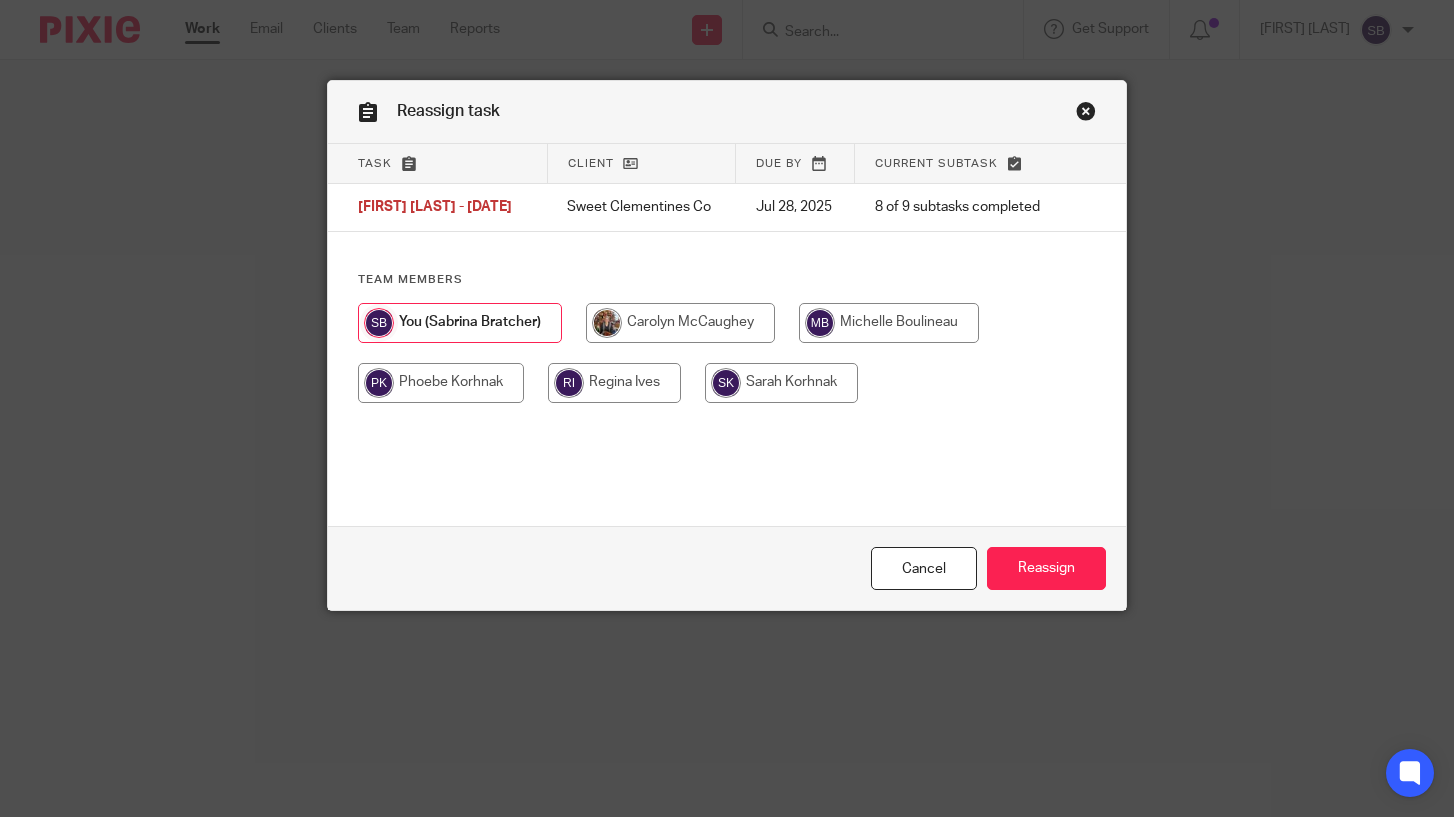 radio on "true" 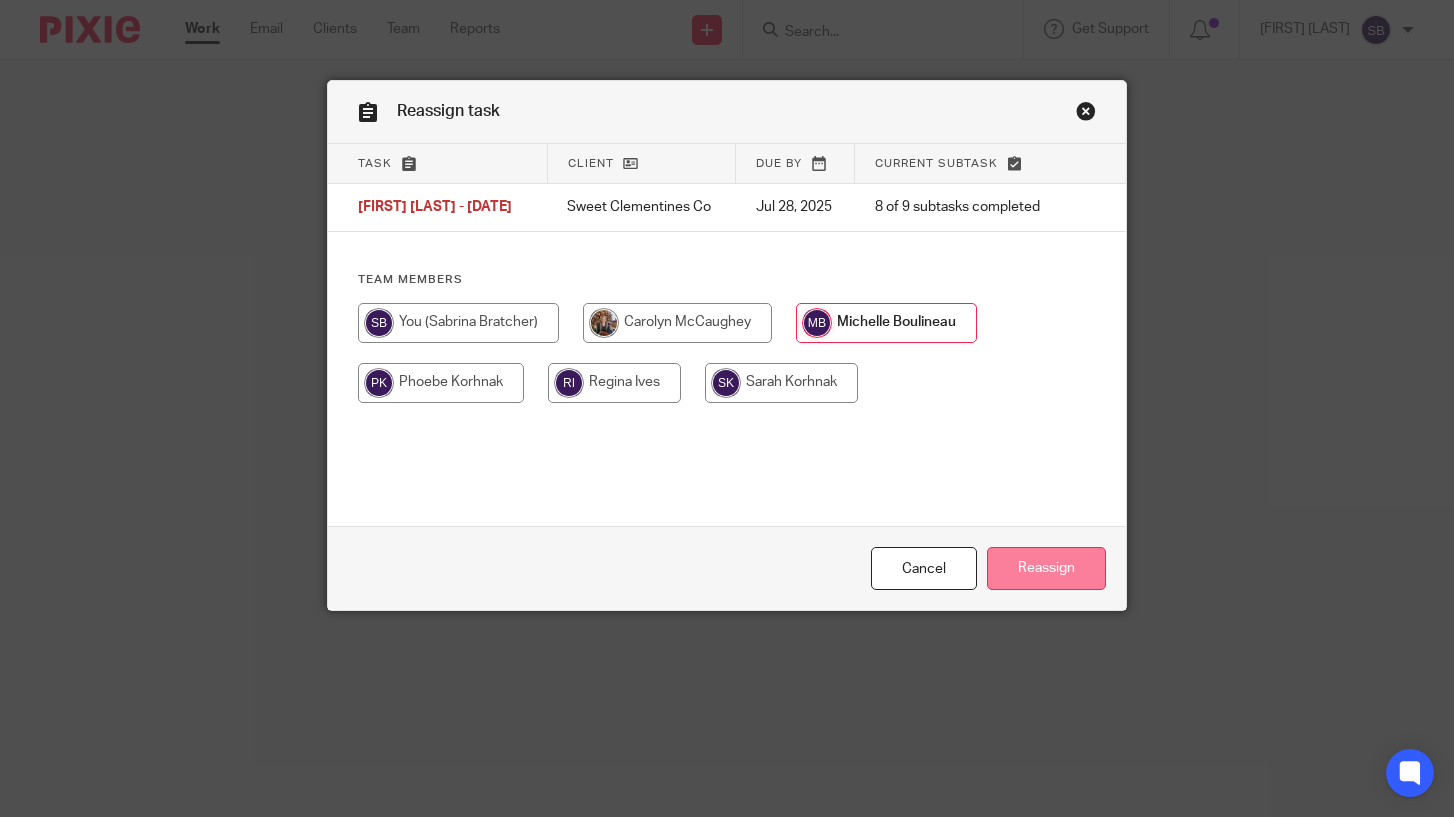 click on "Reassign" at bounding box center (1046, 568) 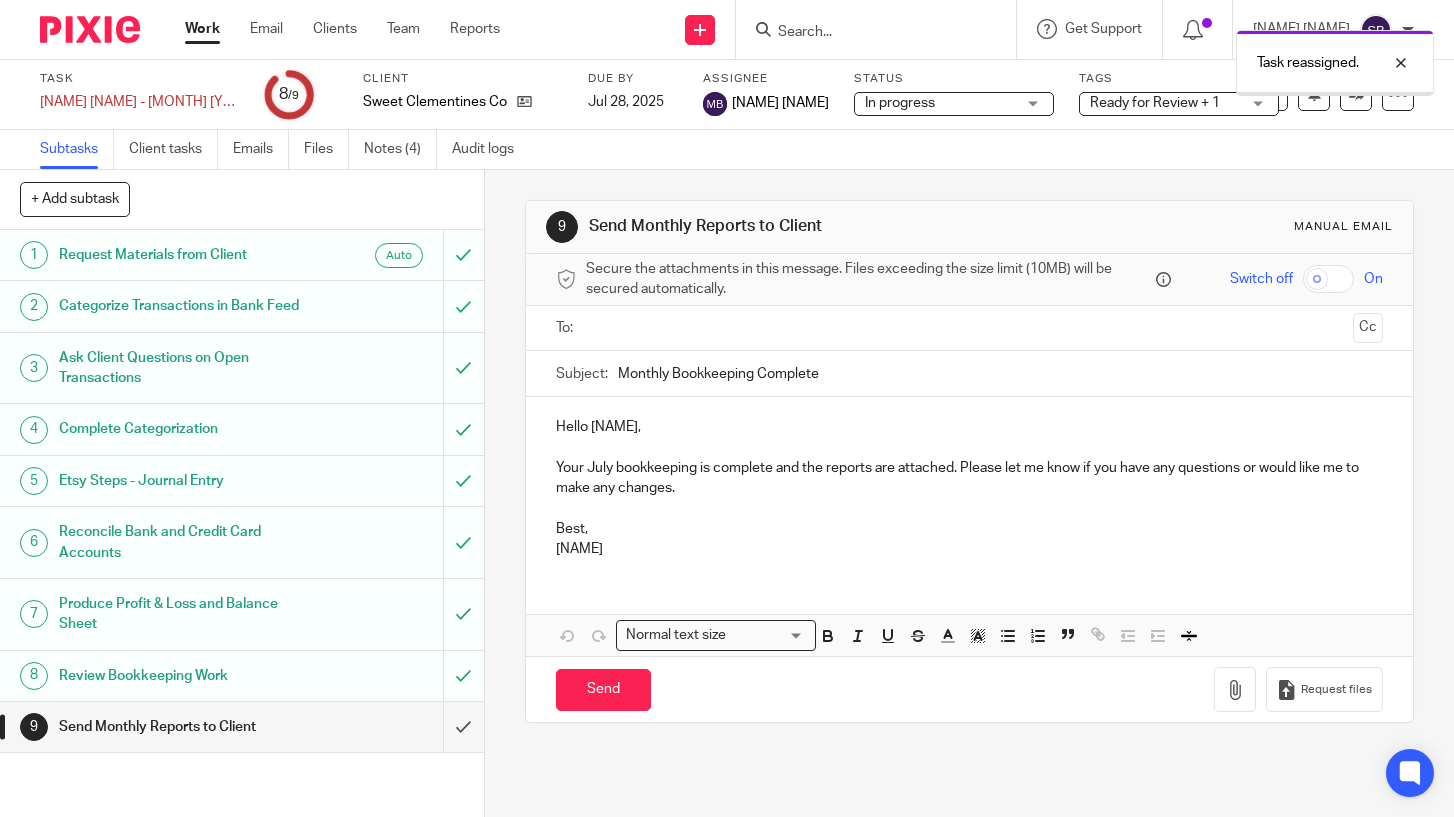 scroll, scrollTop: 0, scrollLeft: 0, axis: both 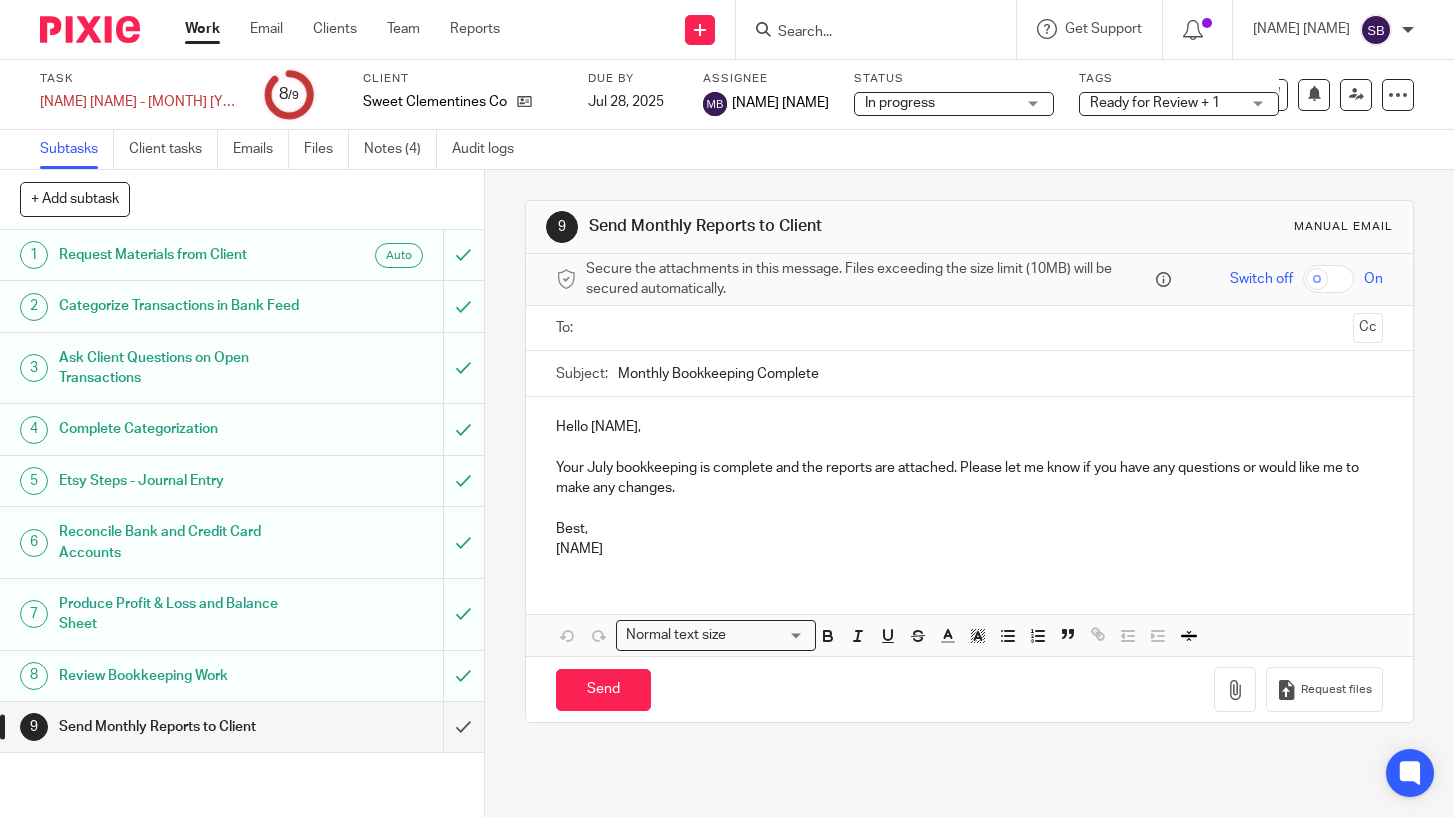 click on "Work" at bounding box center [202, 29] 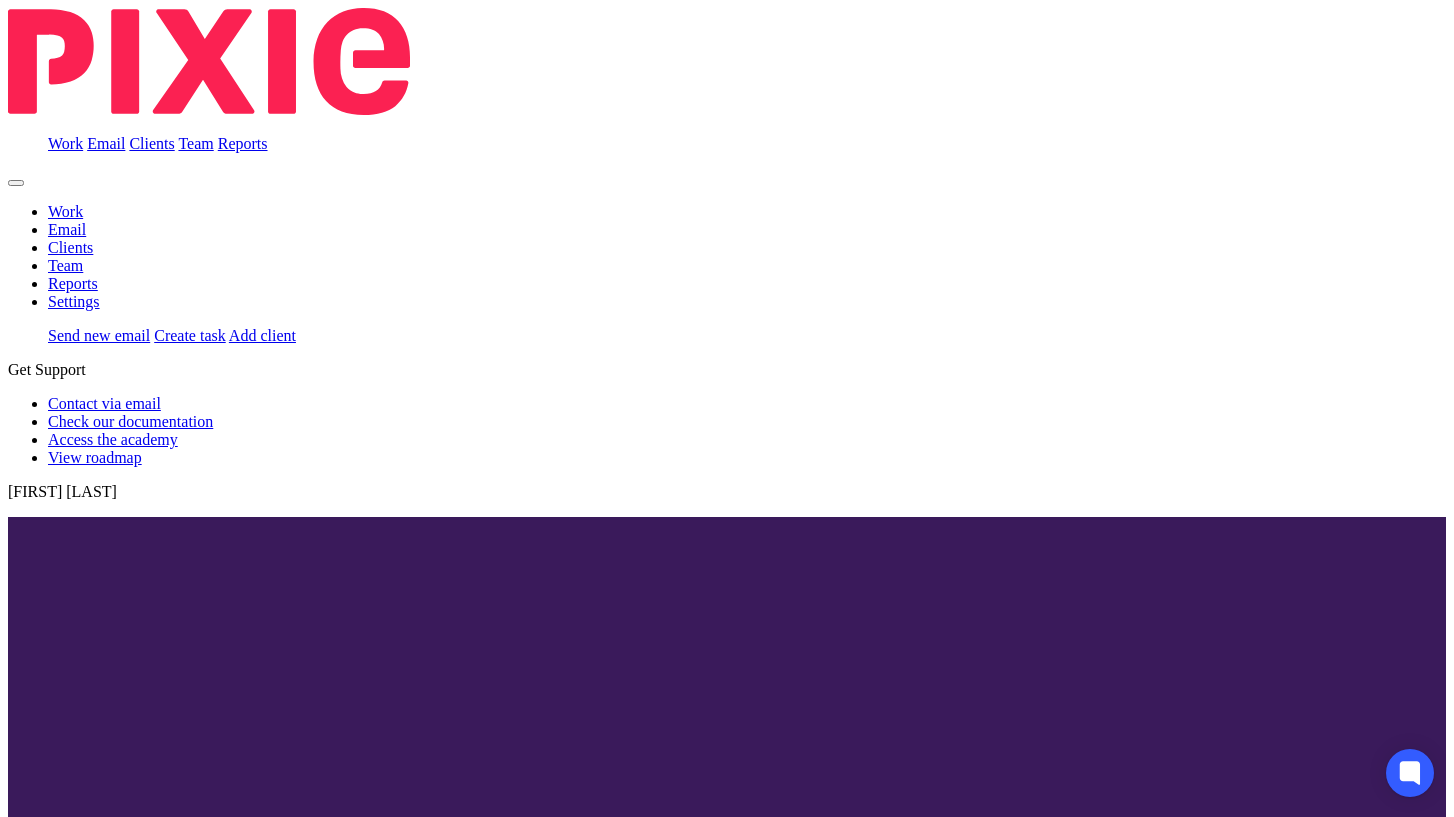 scroll, scrollTop: 0, scrollLeft: 0, axis: both 